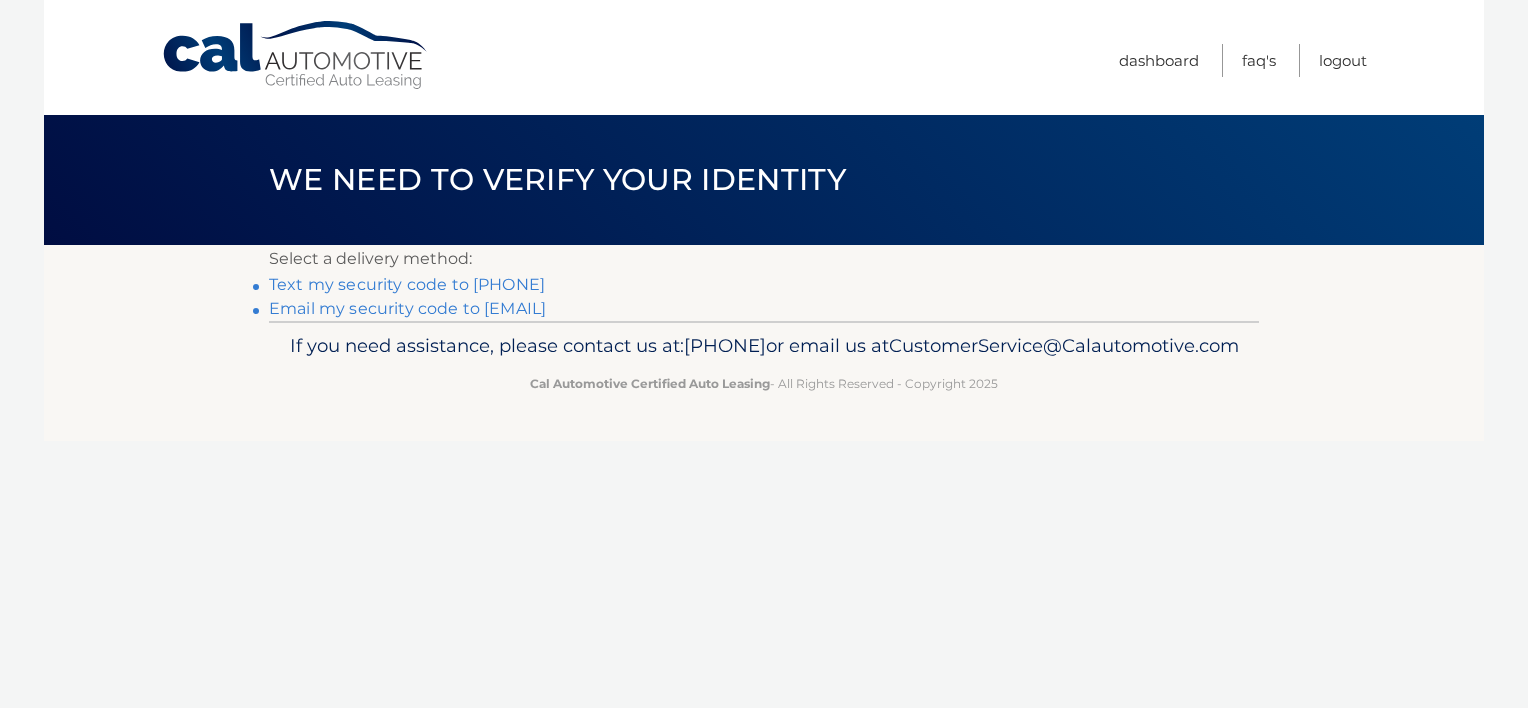 scroll, scrollTop: 0, scrollLeft: 0, axis: both 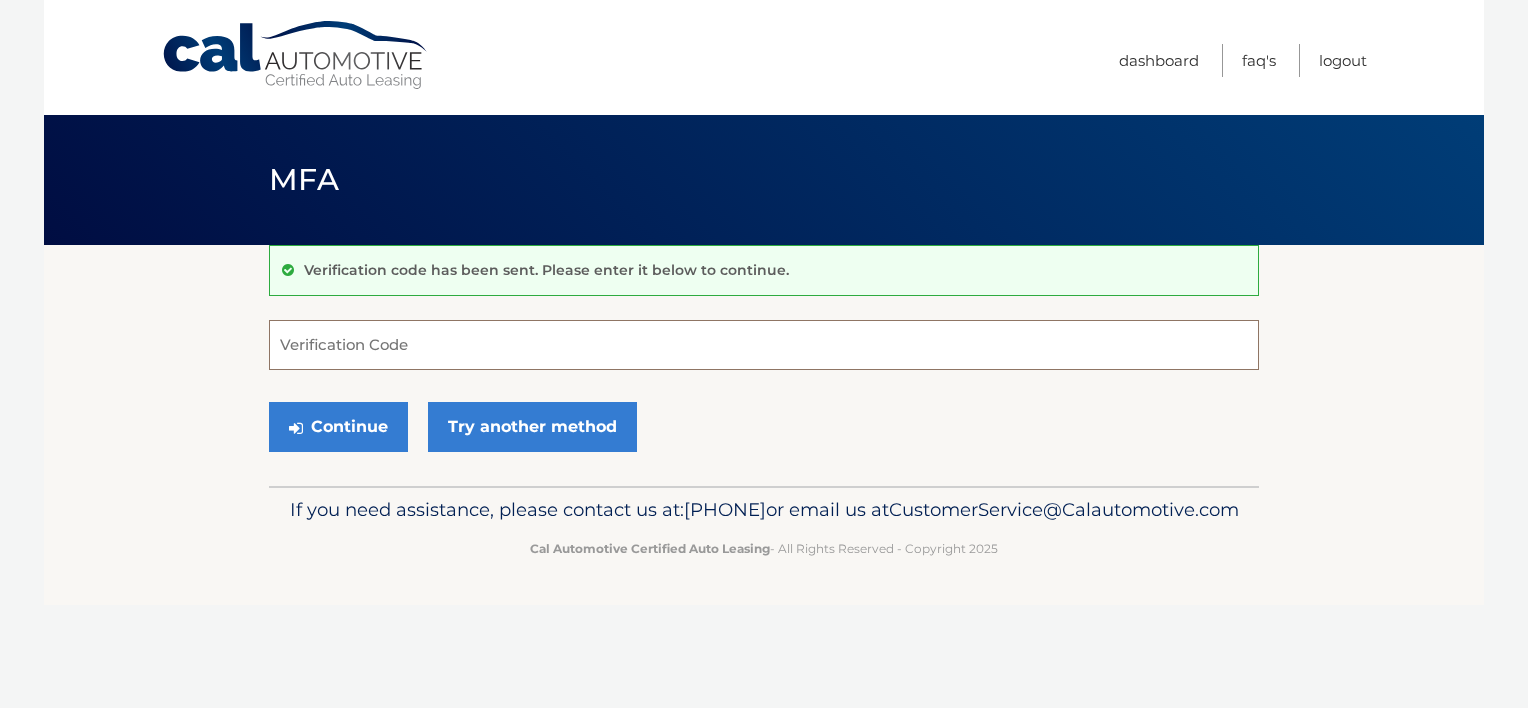 click on "Verification Code" at bounding box center [764, 345] 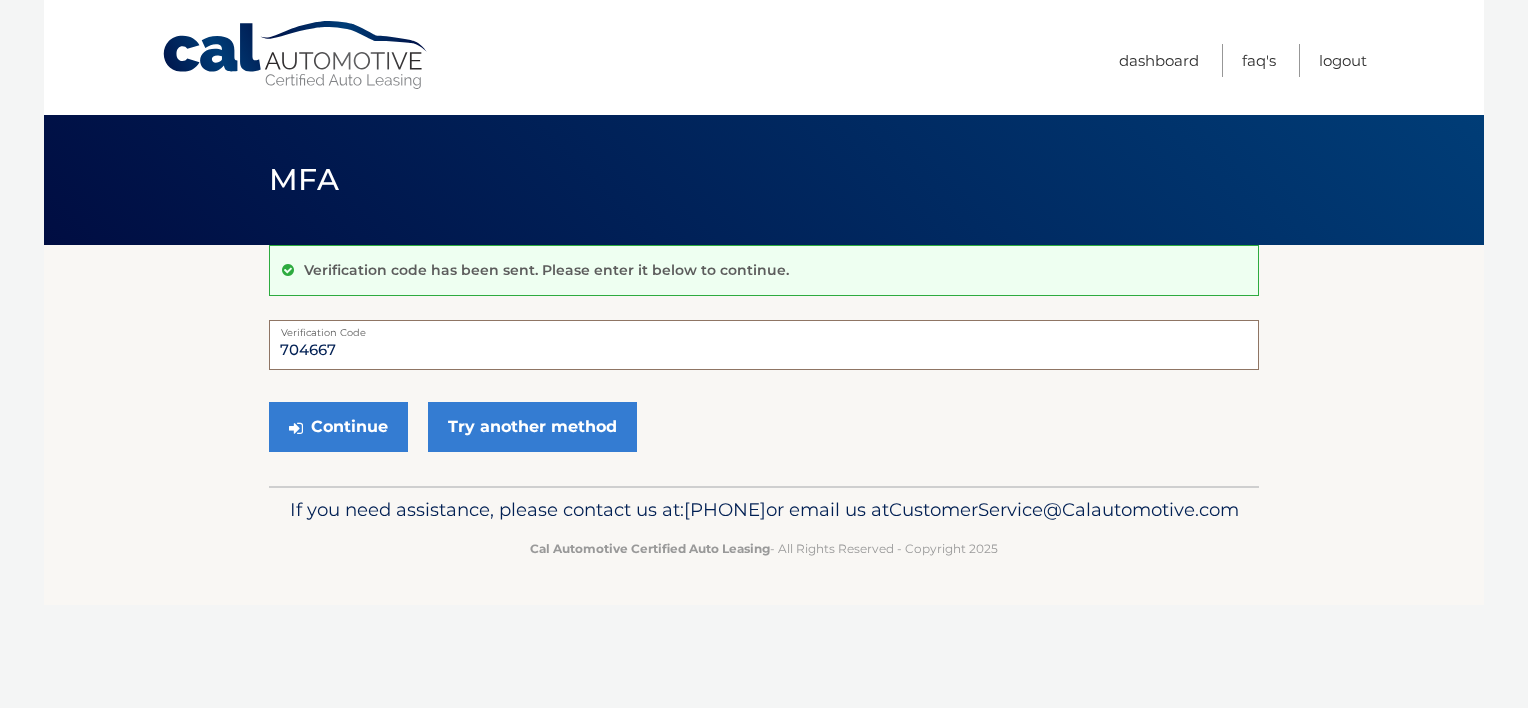 type on "704667" 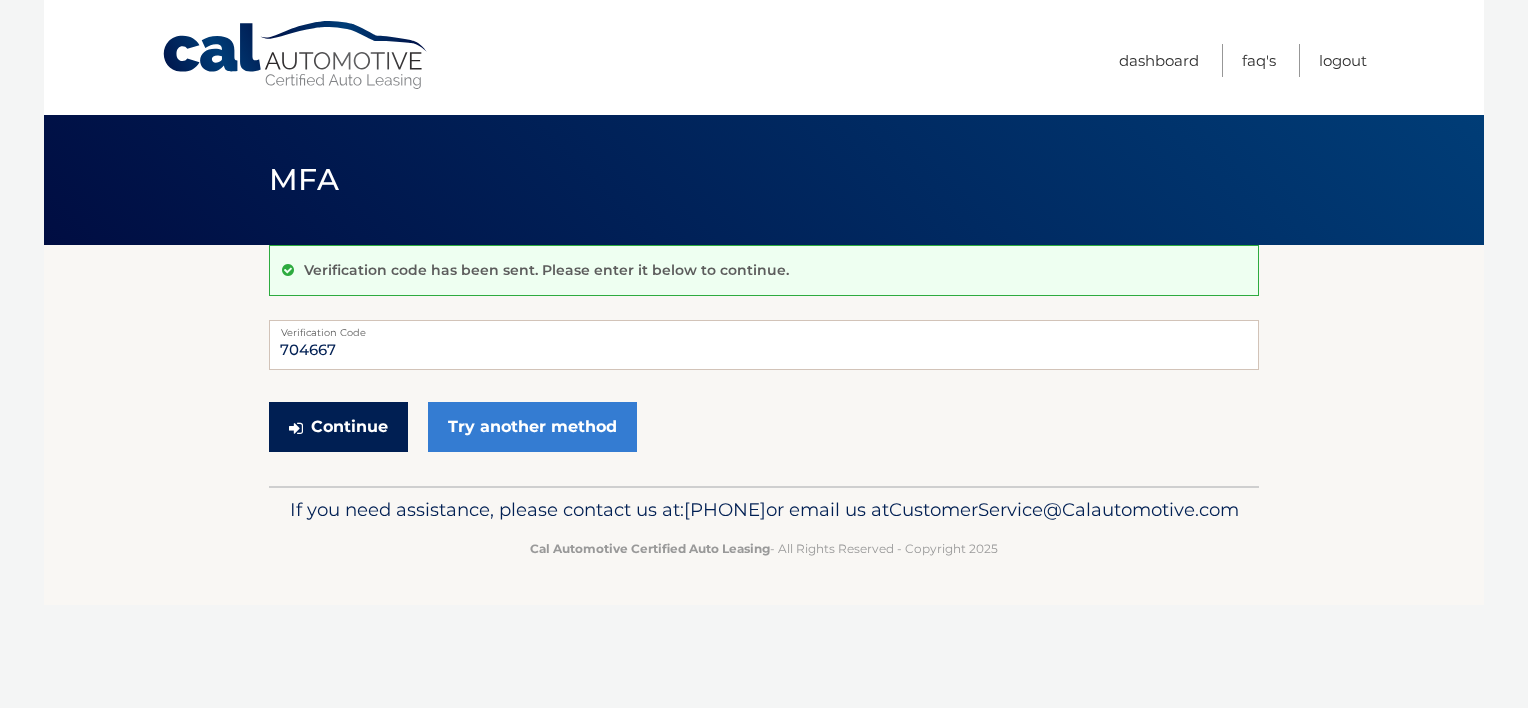click on "Continue" at bounding box center (338, 427) 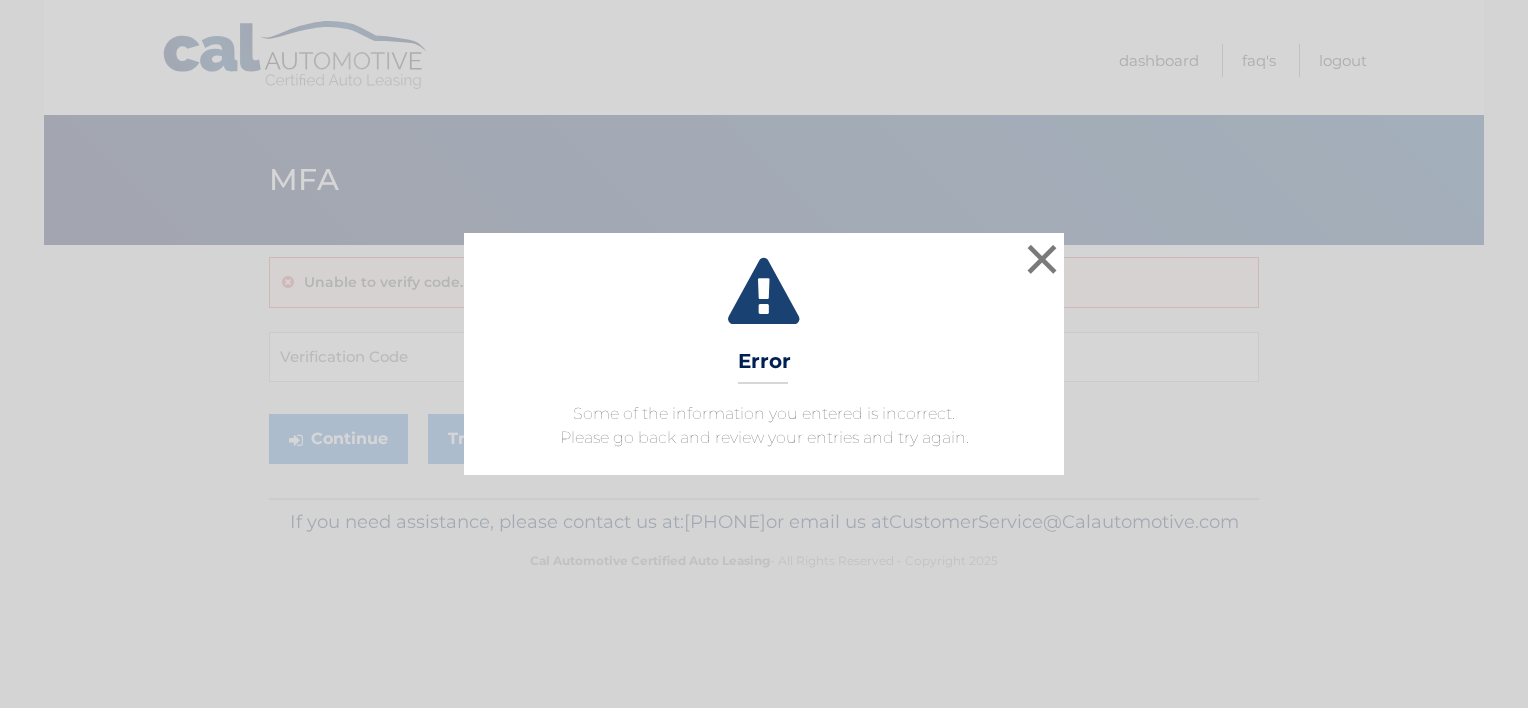 scroll, scrollTop: 0, scrollLeft: 0, axis: both 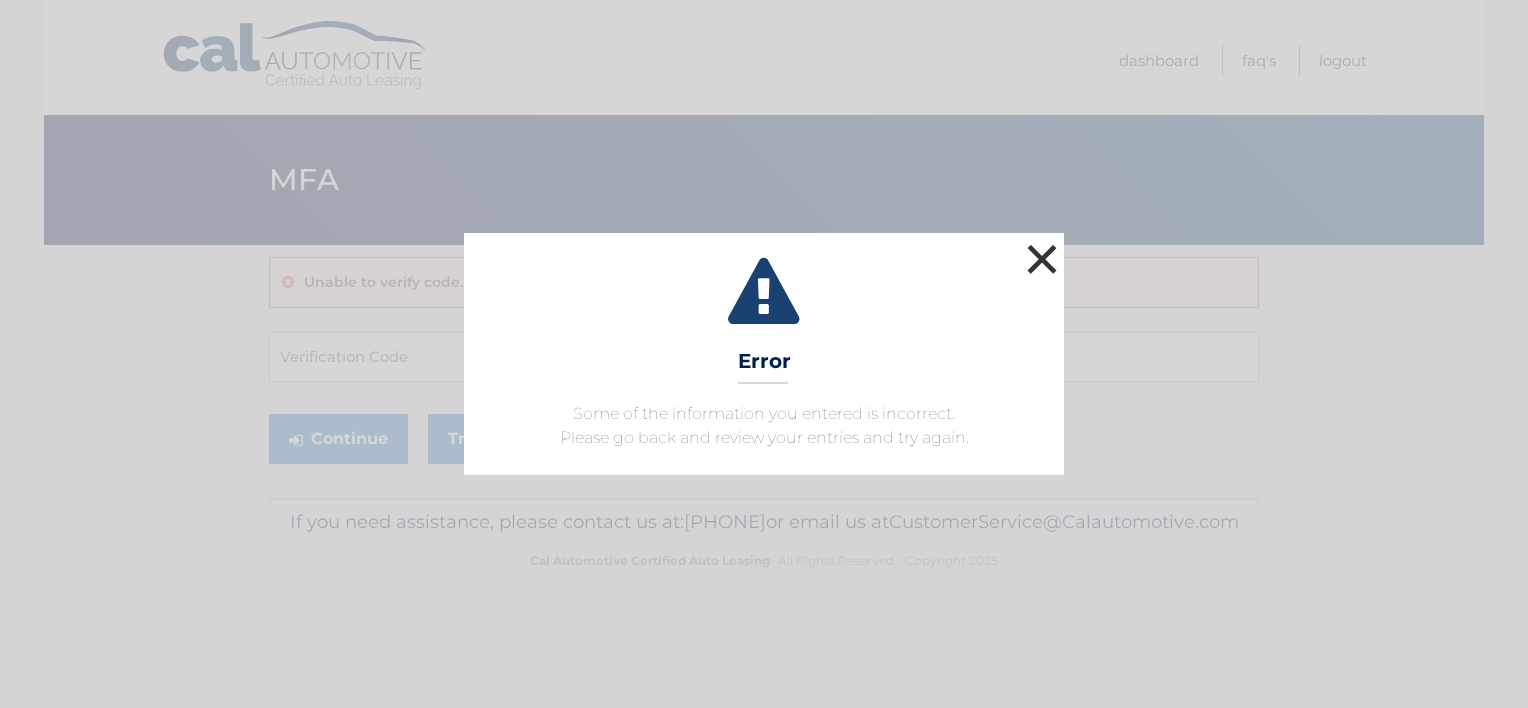 click on "×" at bounding box center (1042, 259) 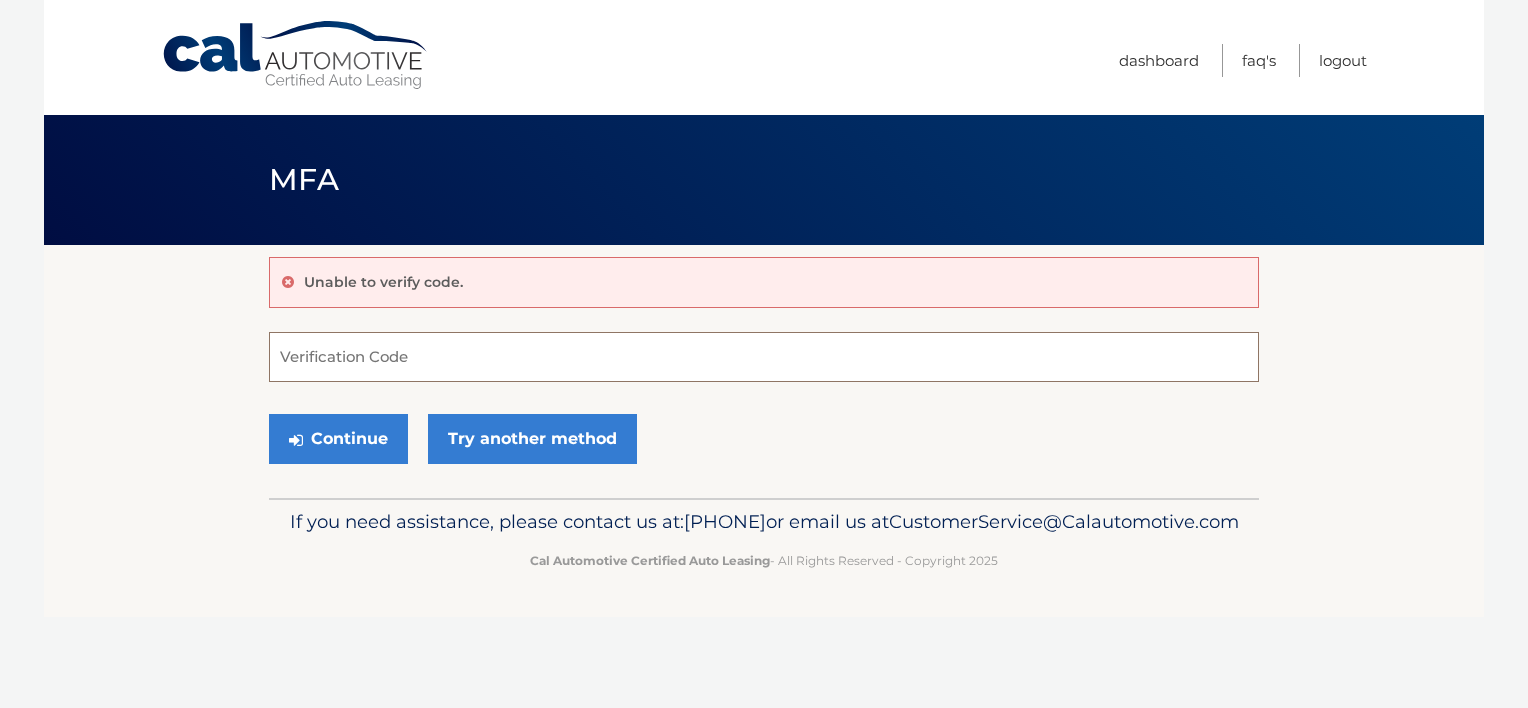click on "Verification Code" at bounding box center (764, 357) 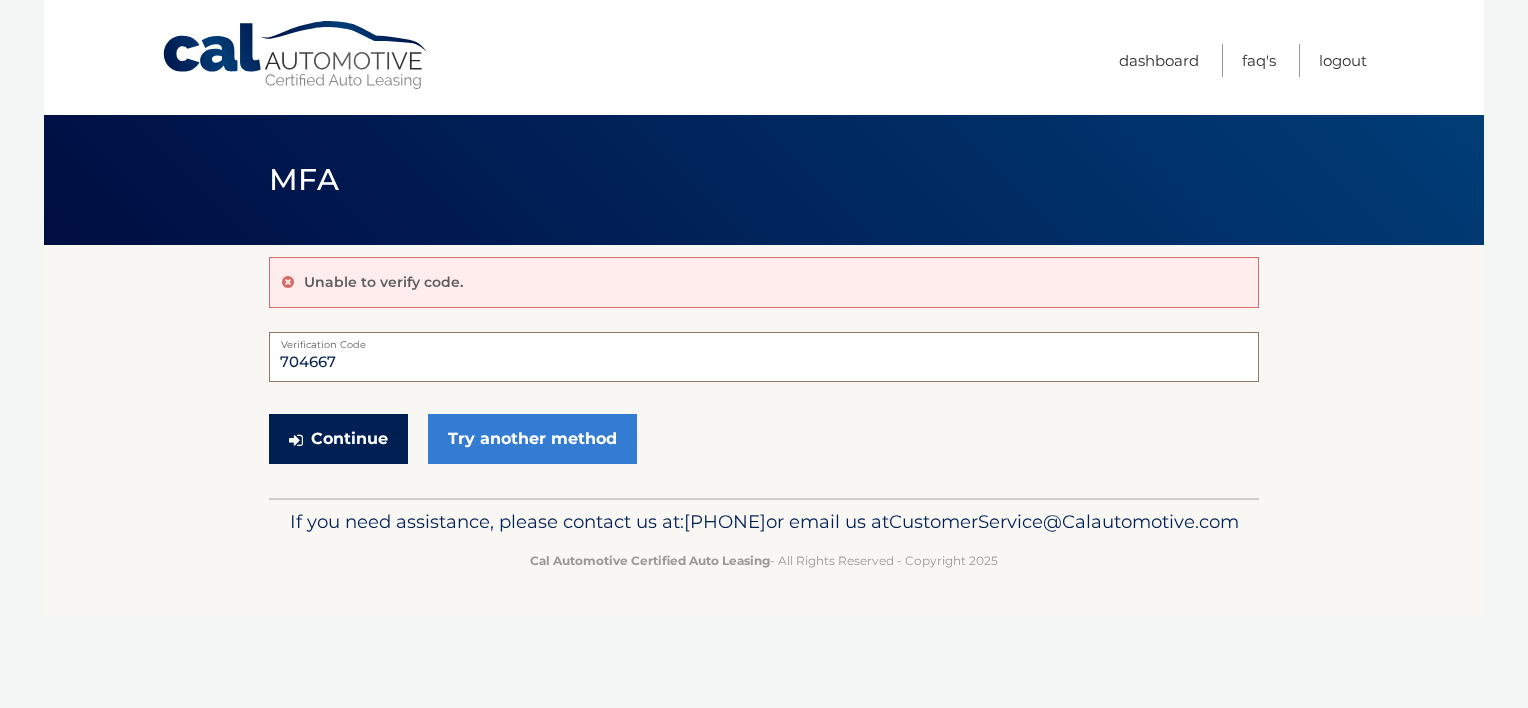 type on "704667" 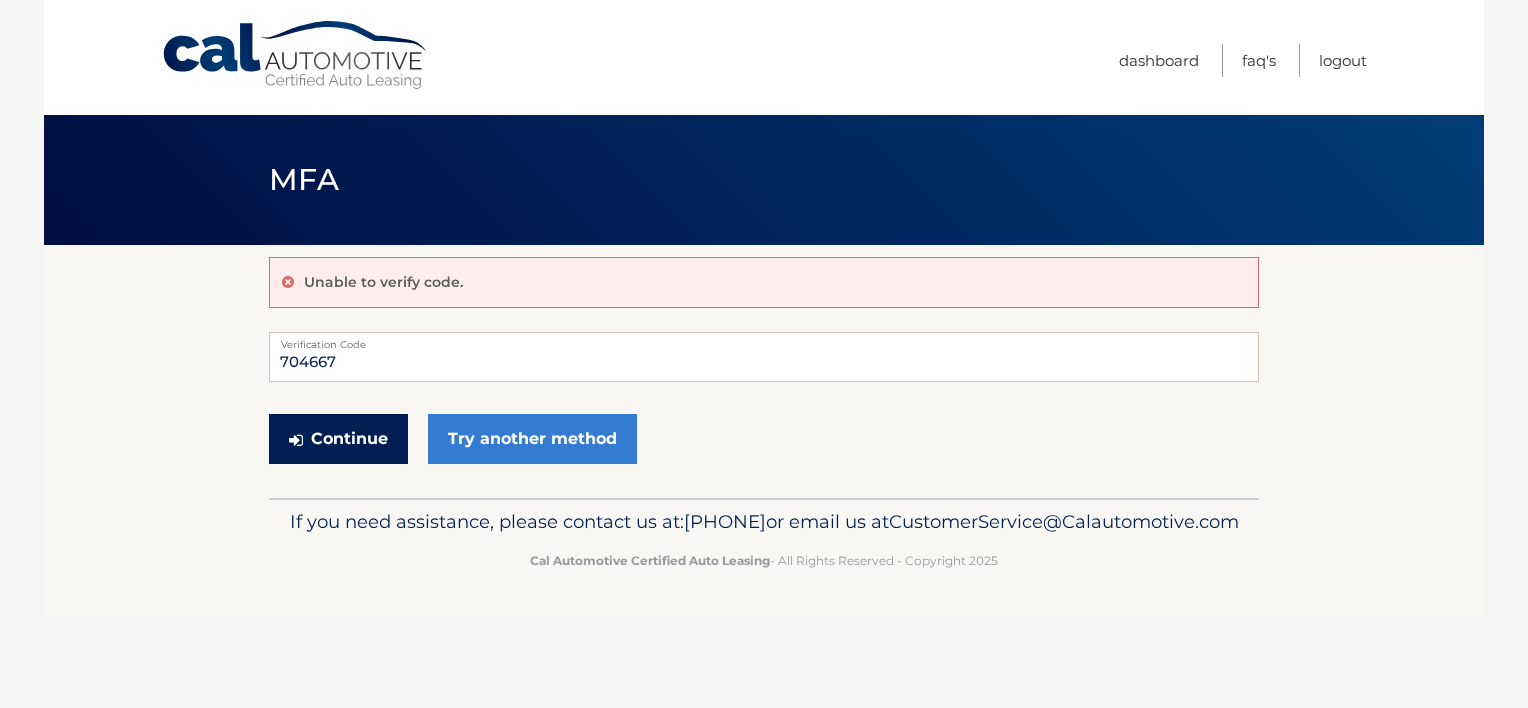 click on "Continue" at bounding box center [338, 439] 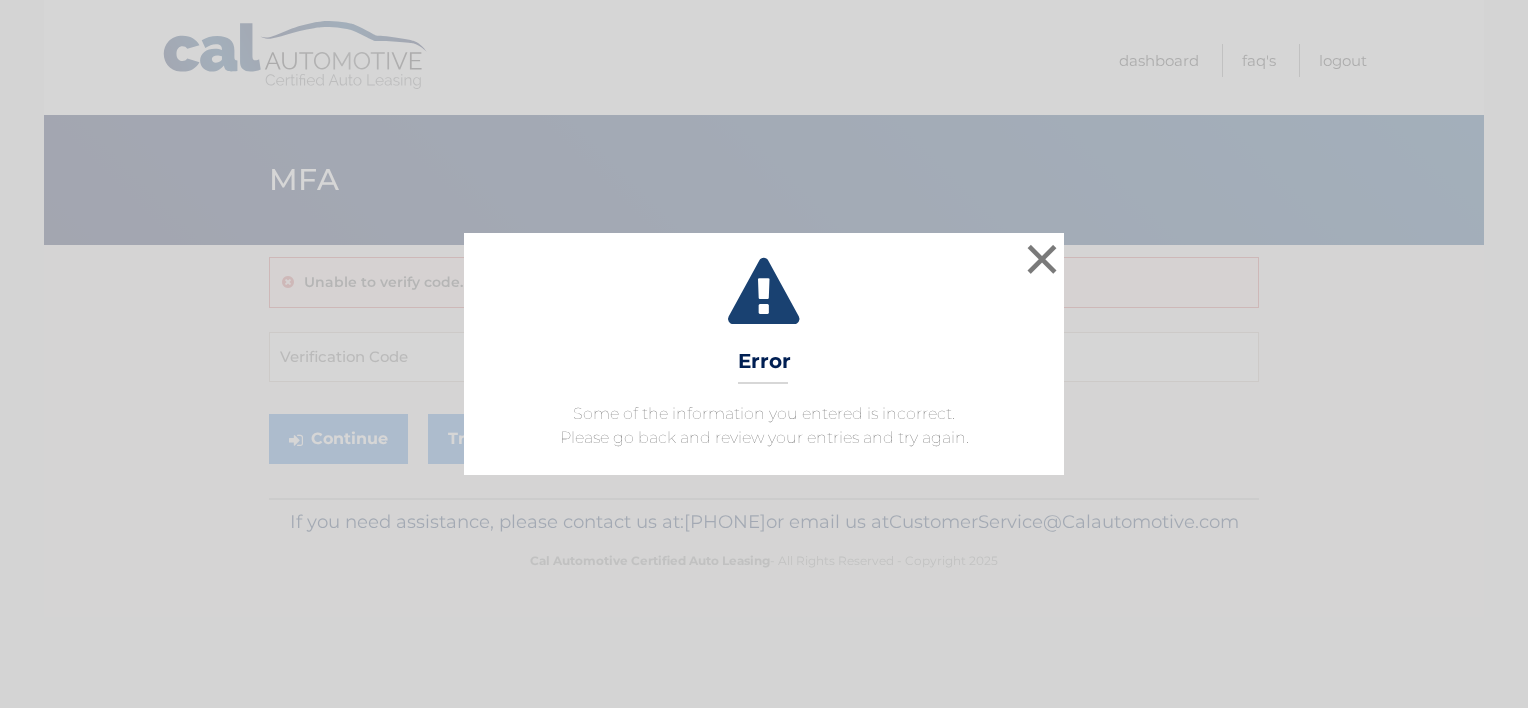 scroll, scrollTop: 0, scrollLeft: 0, axis: both 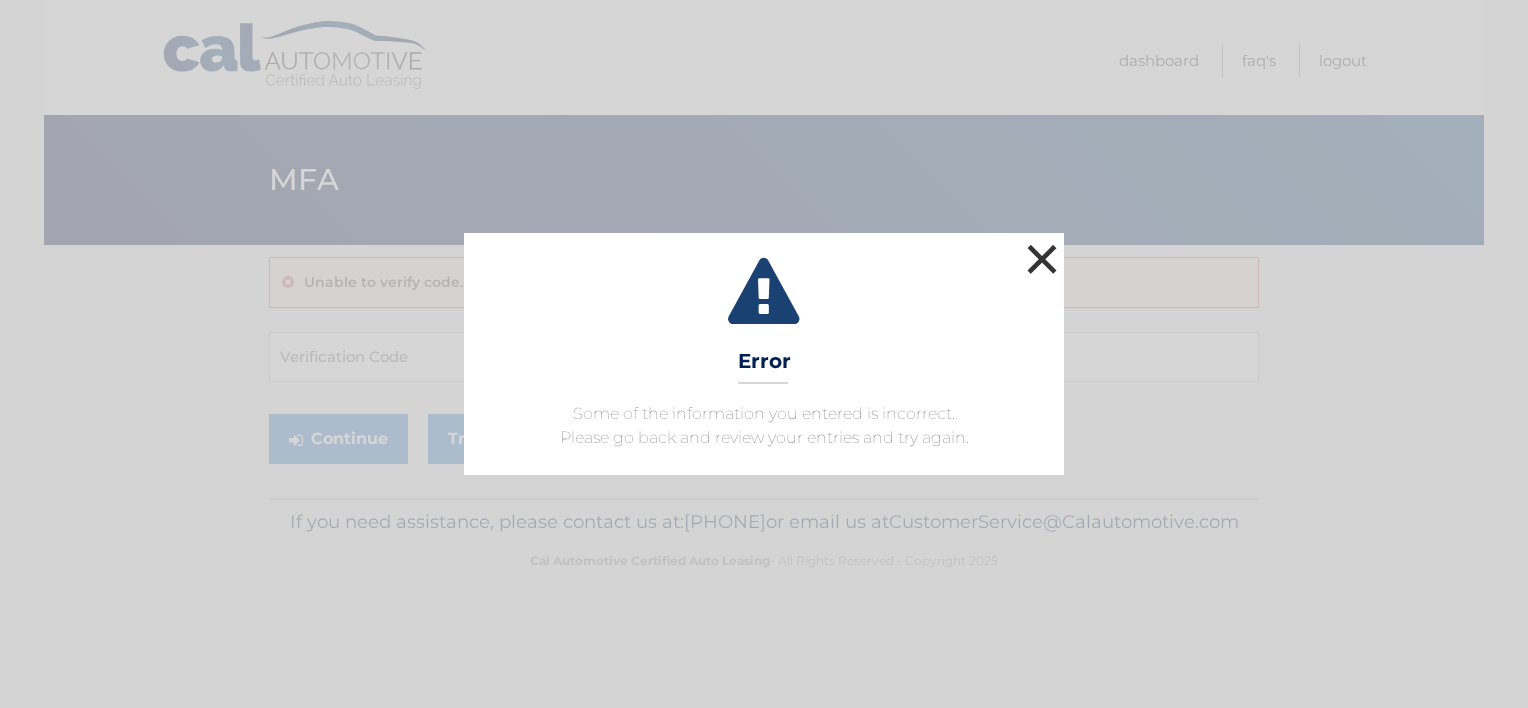 click on "×" at bounding box center [1042, 259] 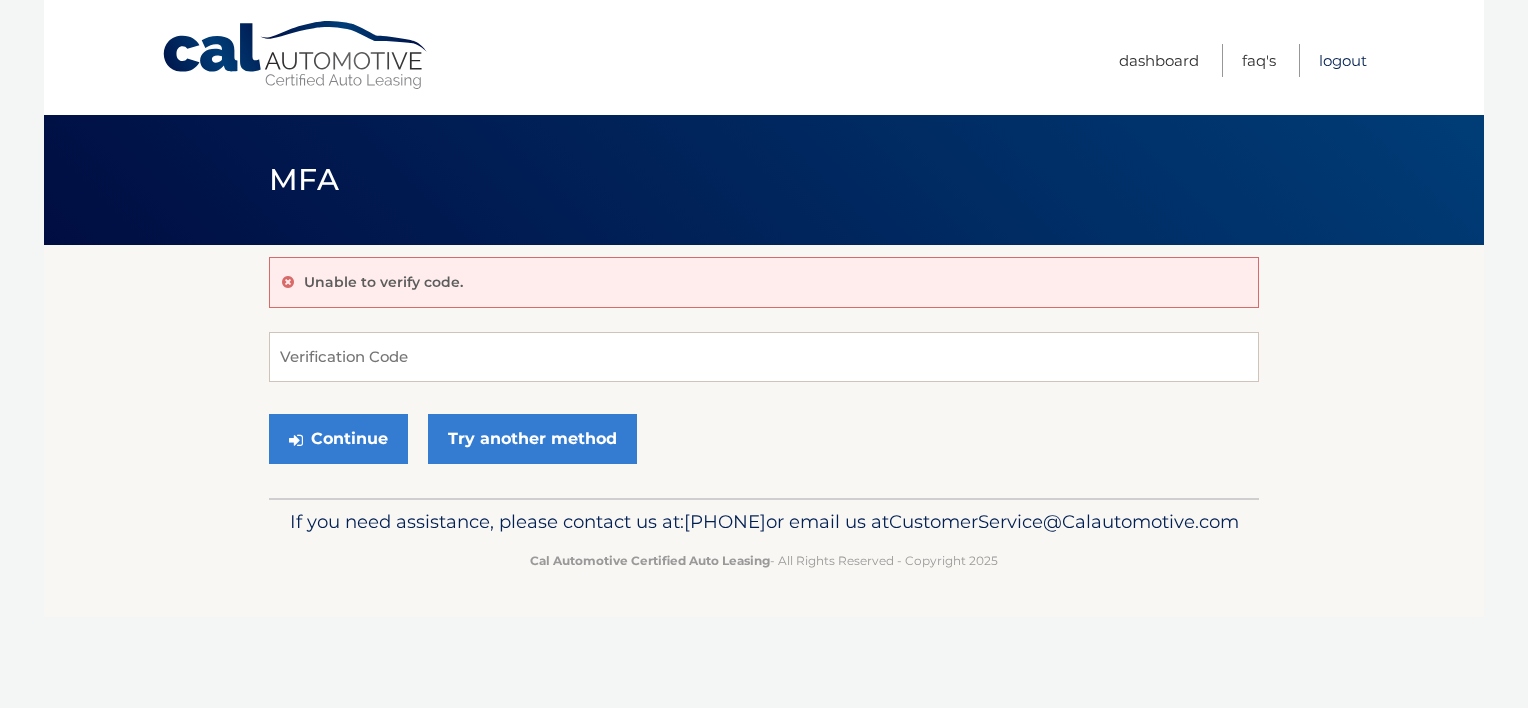 click on "Logout" at bounding box center (1343, 60) 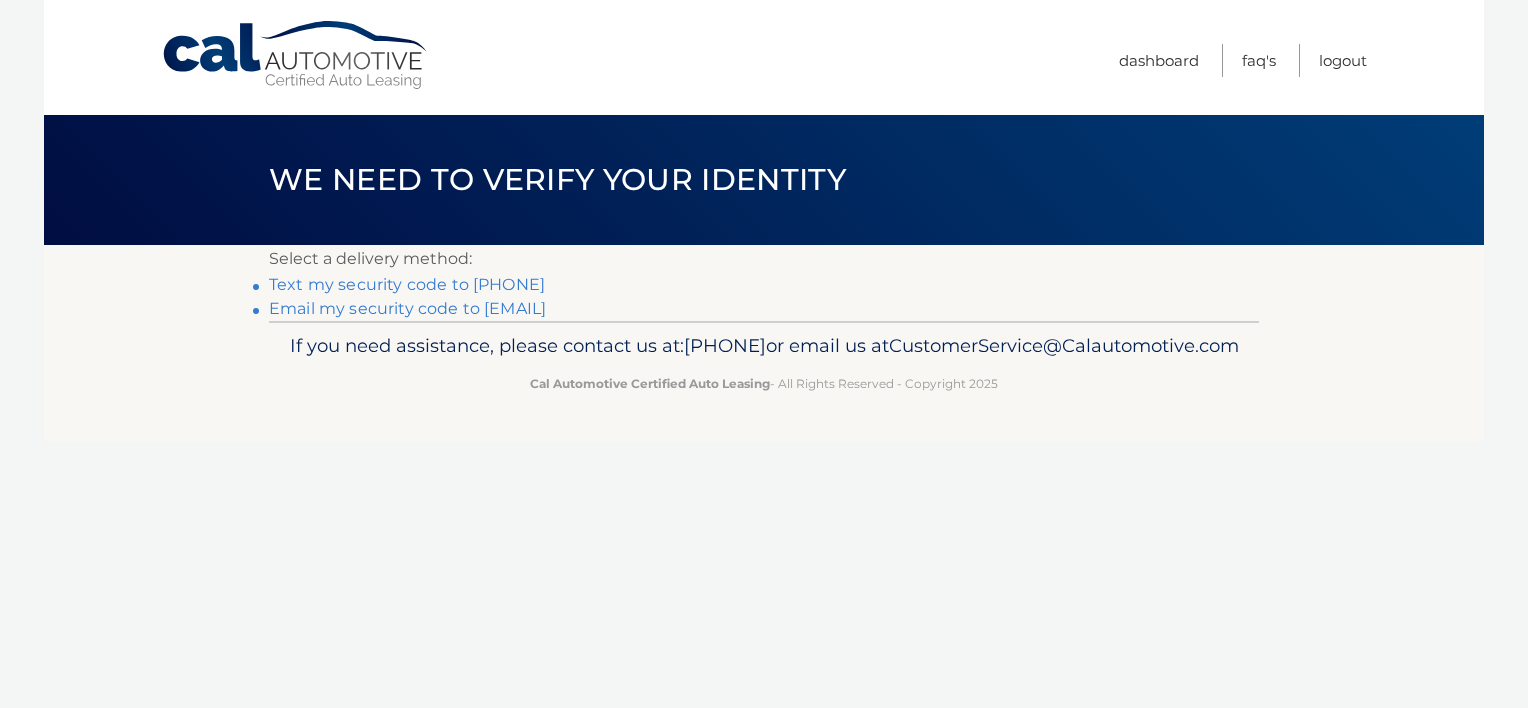 scroll, scrollTop: 0, scrollLeft: 0, axis: both 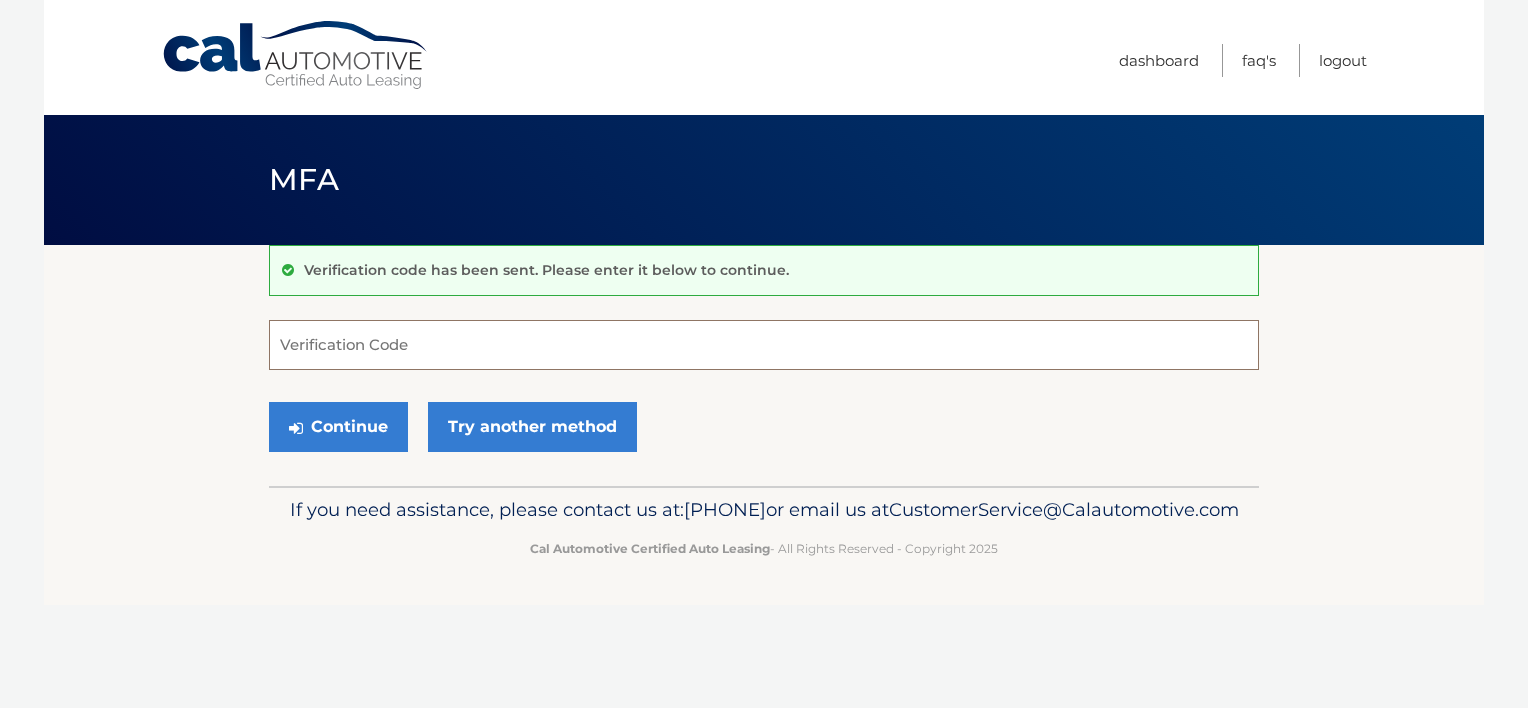 click on "Verification Code" at bounding box center [764, 345] 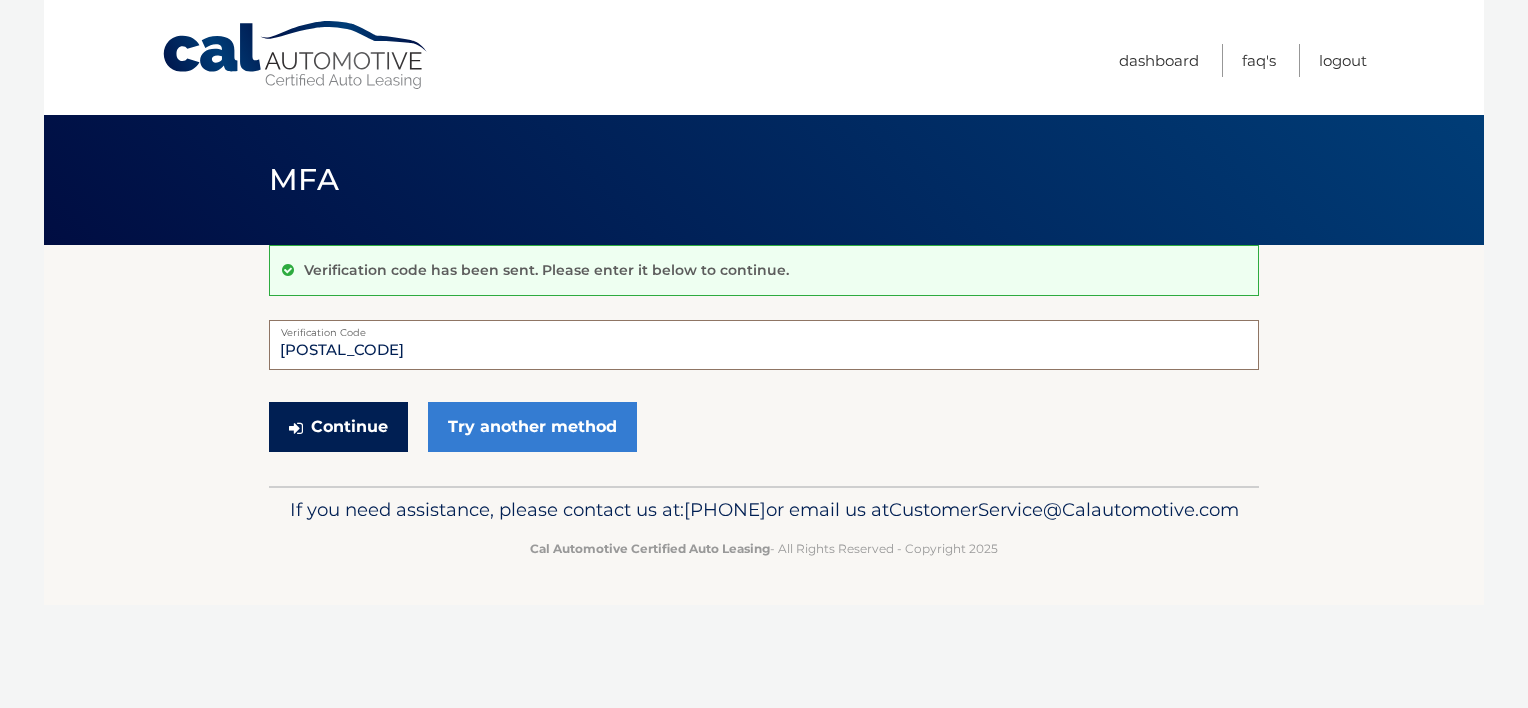 type on "[POSTAL_CODE]" 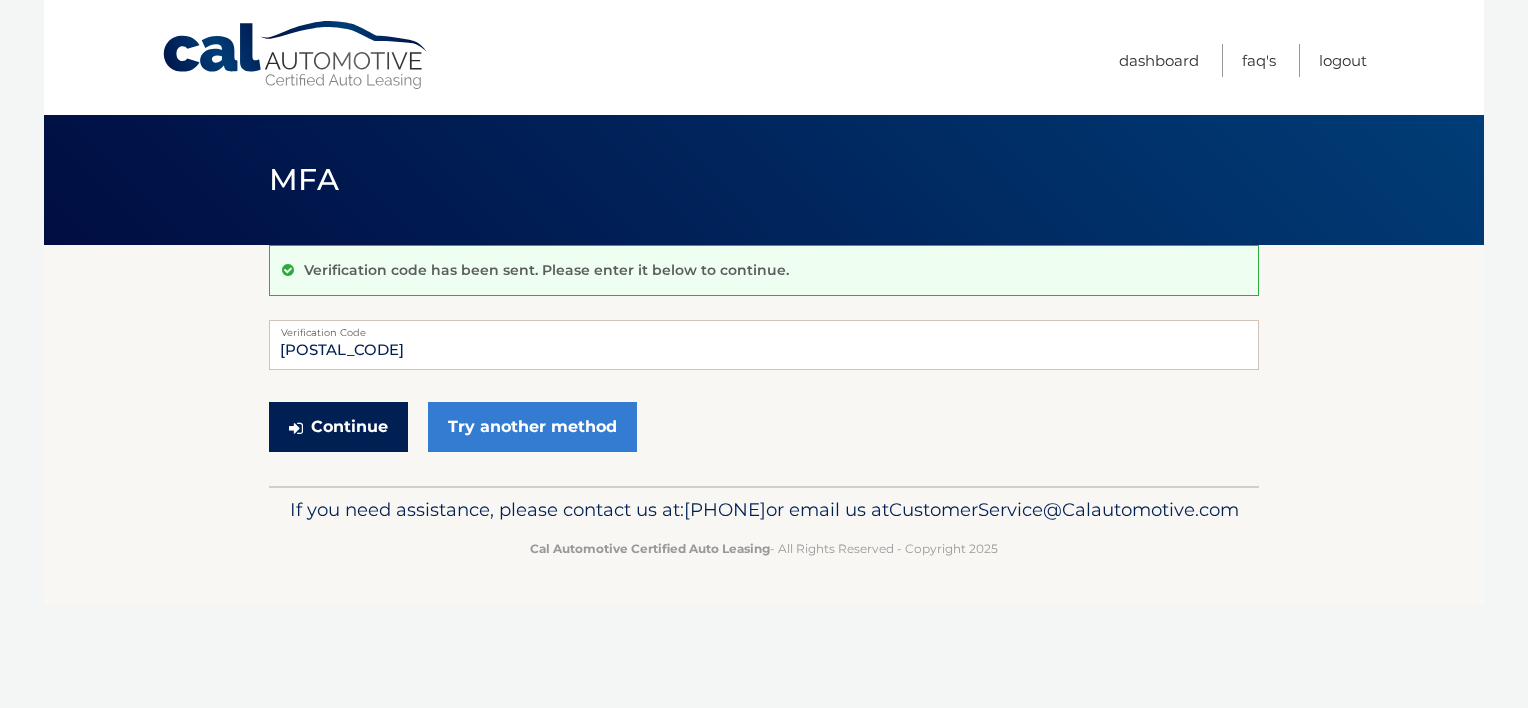 click on "Continue" at bounding box center [338, 427] 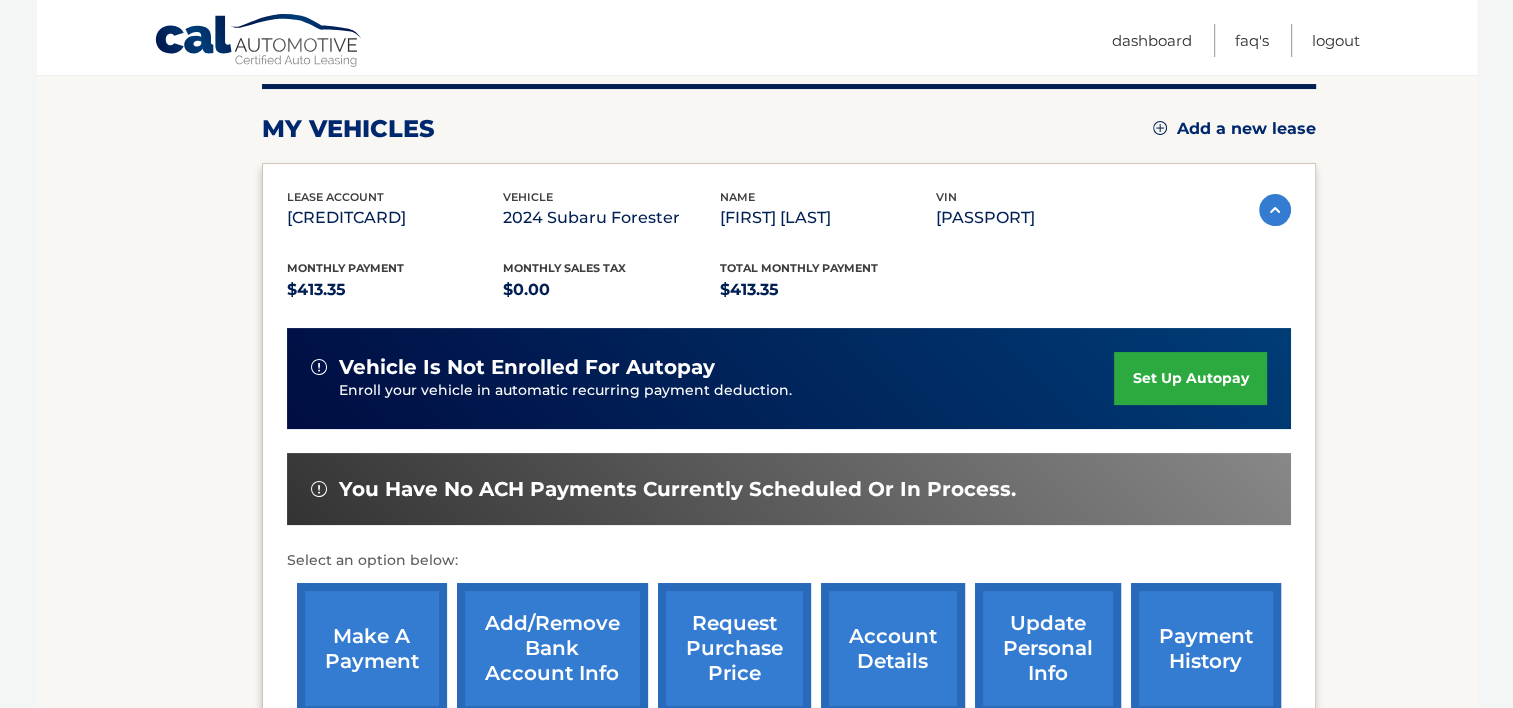 scroll, scrollTop: 300, scrollLeft: 0, axis: vertical 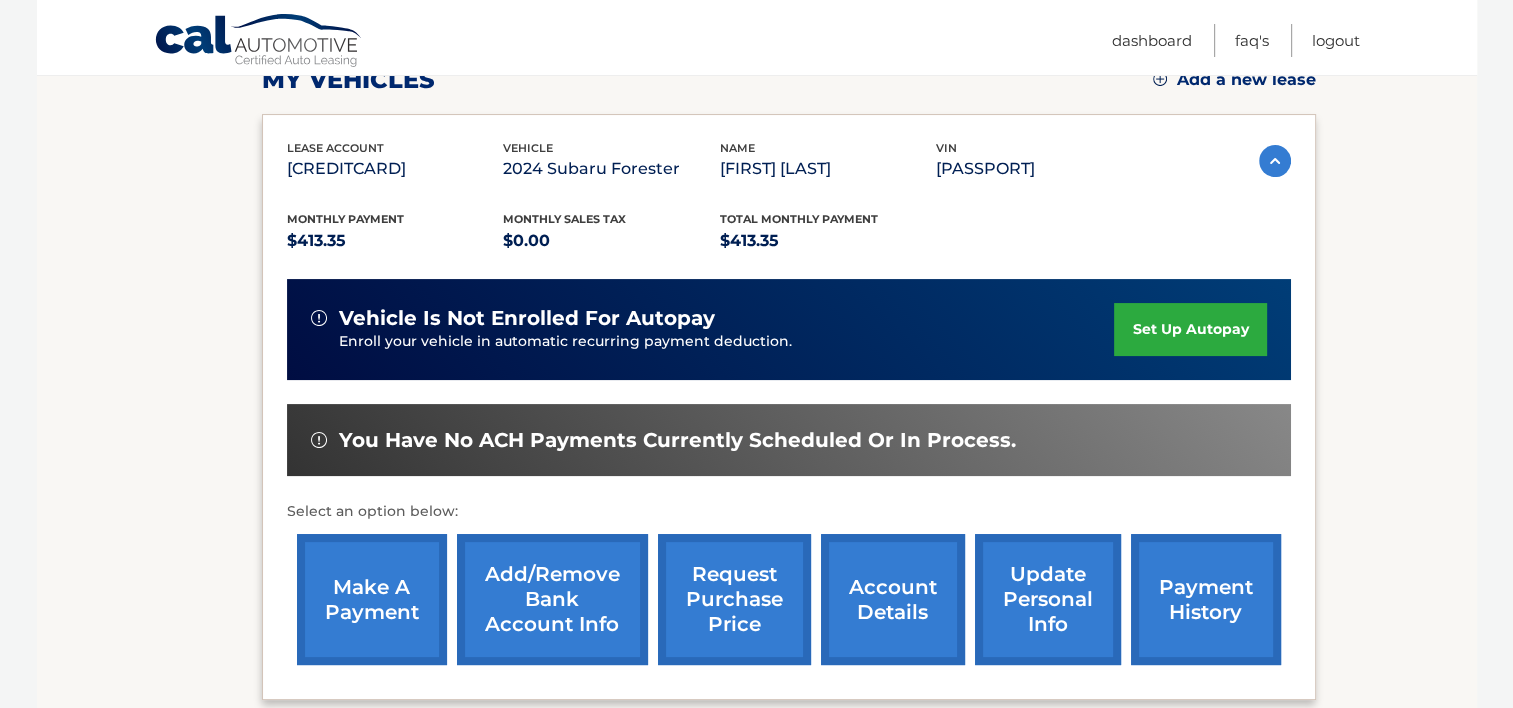 click on "make a payment" at bounding box center (372, 599) 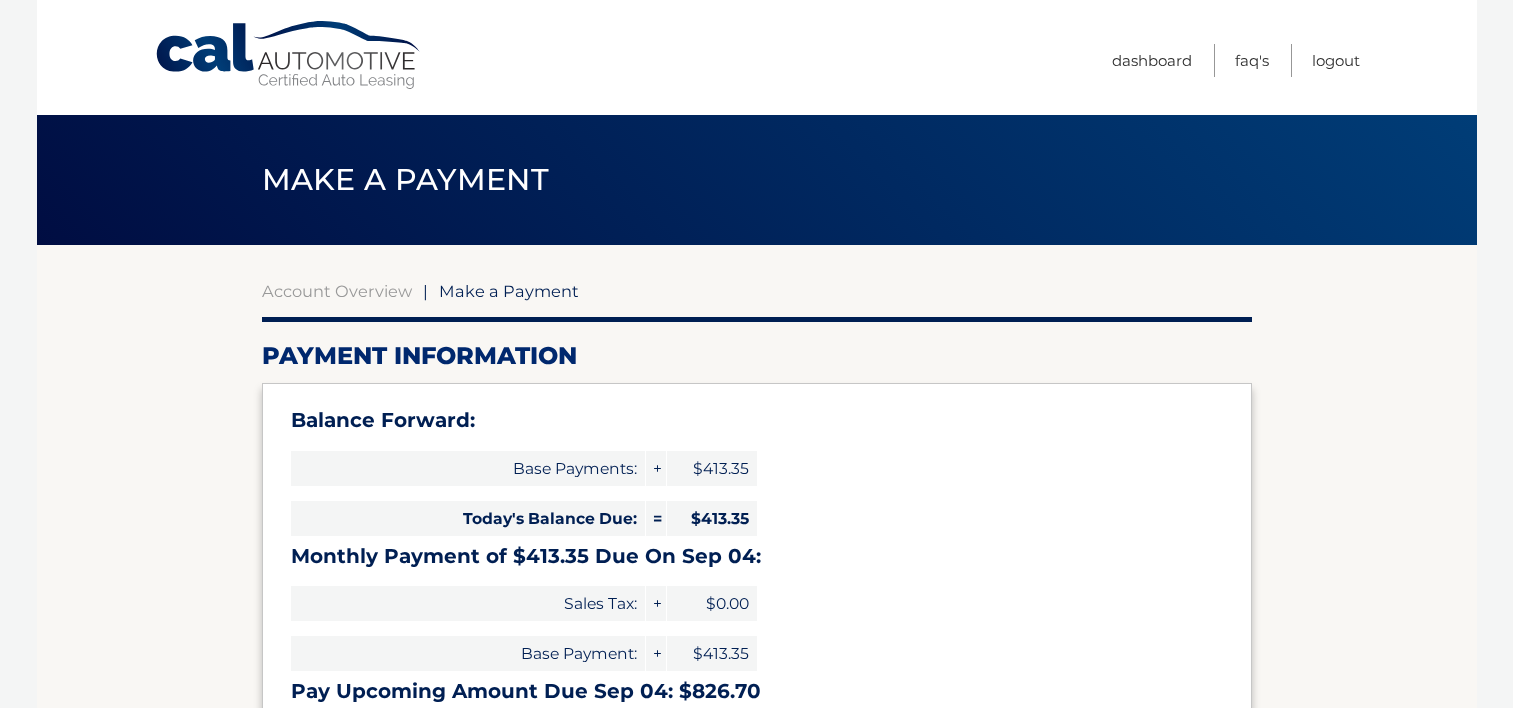 scroll, scrollTop: 0, scrollLeft: 0, axis: both 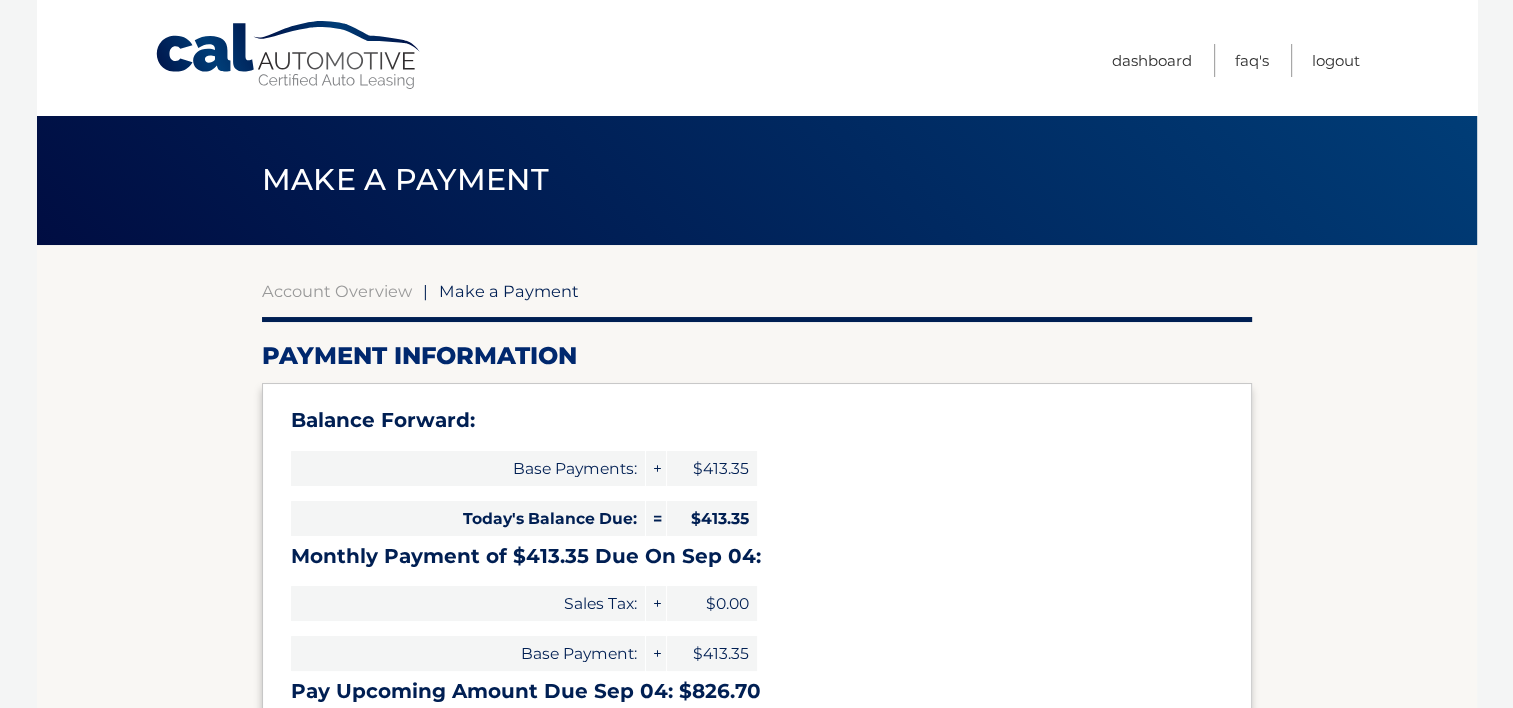 select on "[UUID]" 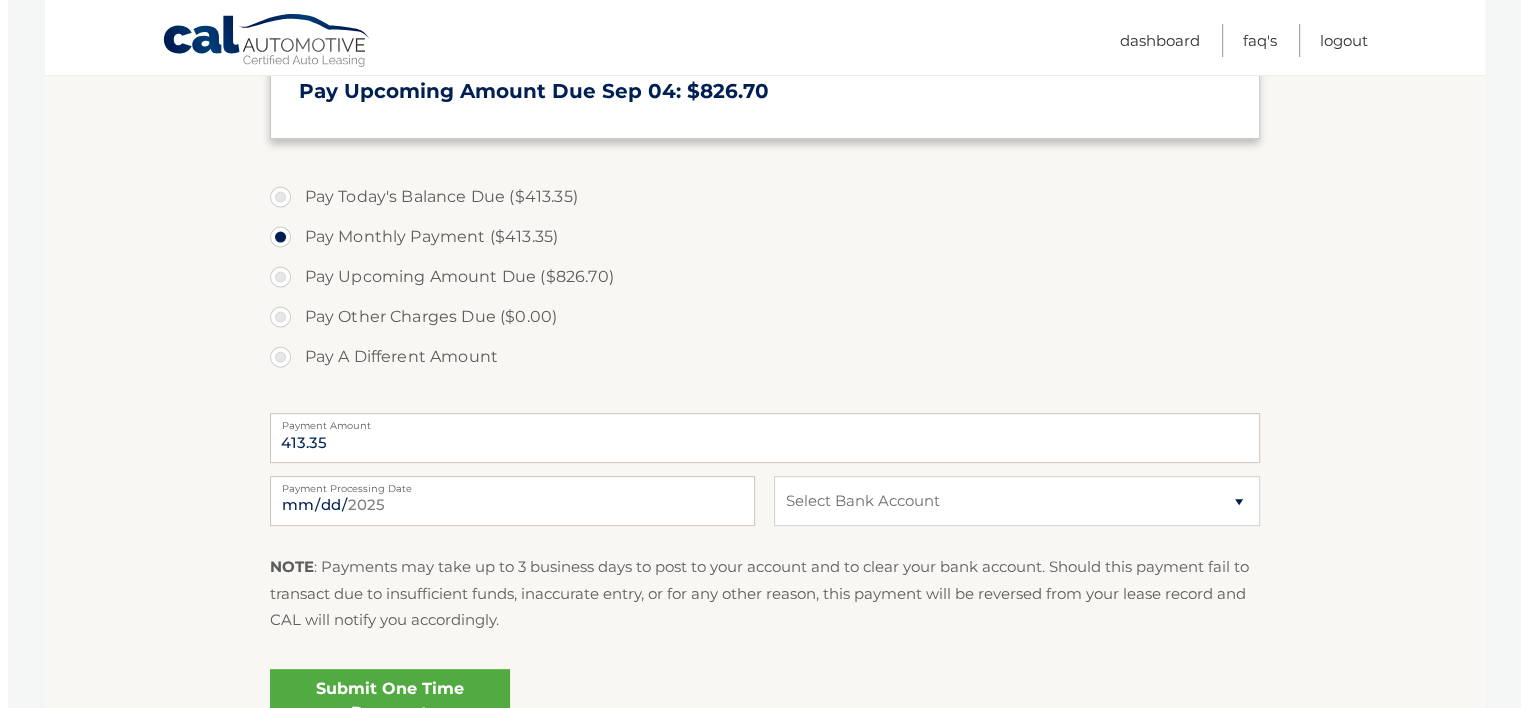 scroll, scrollTop: 700, scrollLeft: 0, axis: vertical 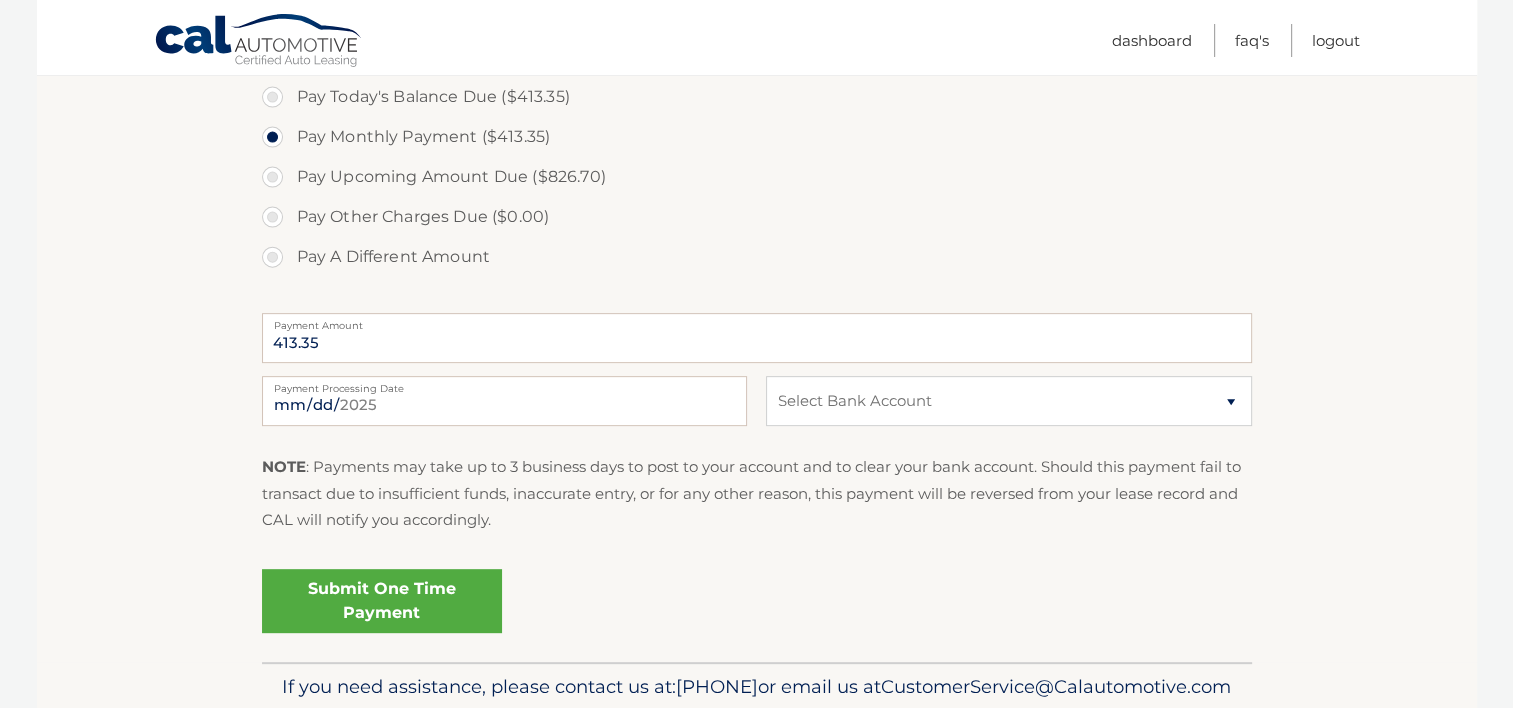 click on "Submit One Time Payment" at bounding box center (382, 601) 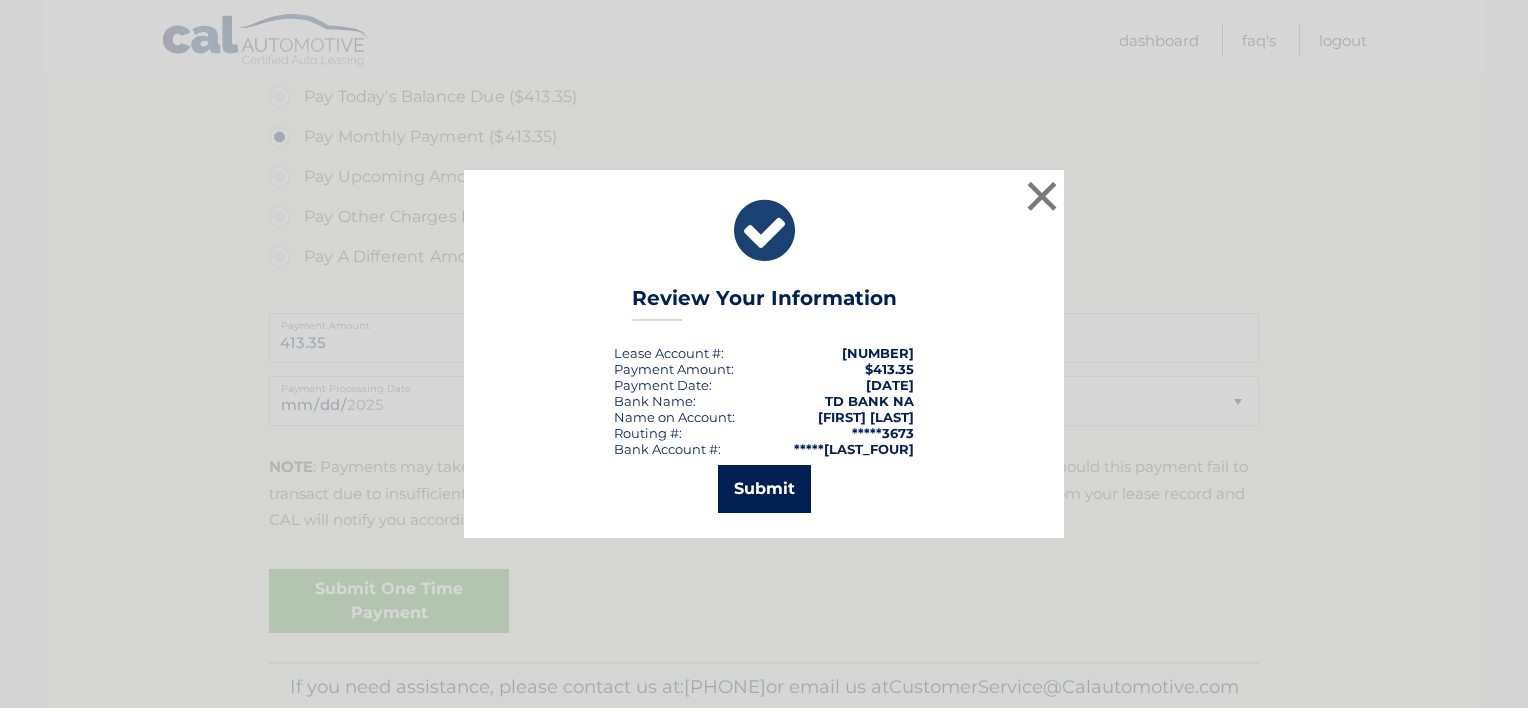 click on "Submit" at bounding box center (764, 489) 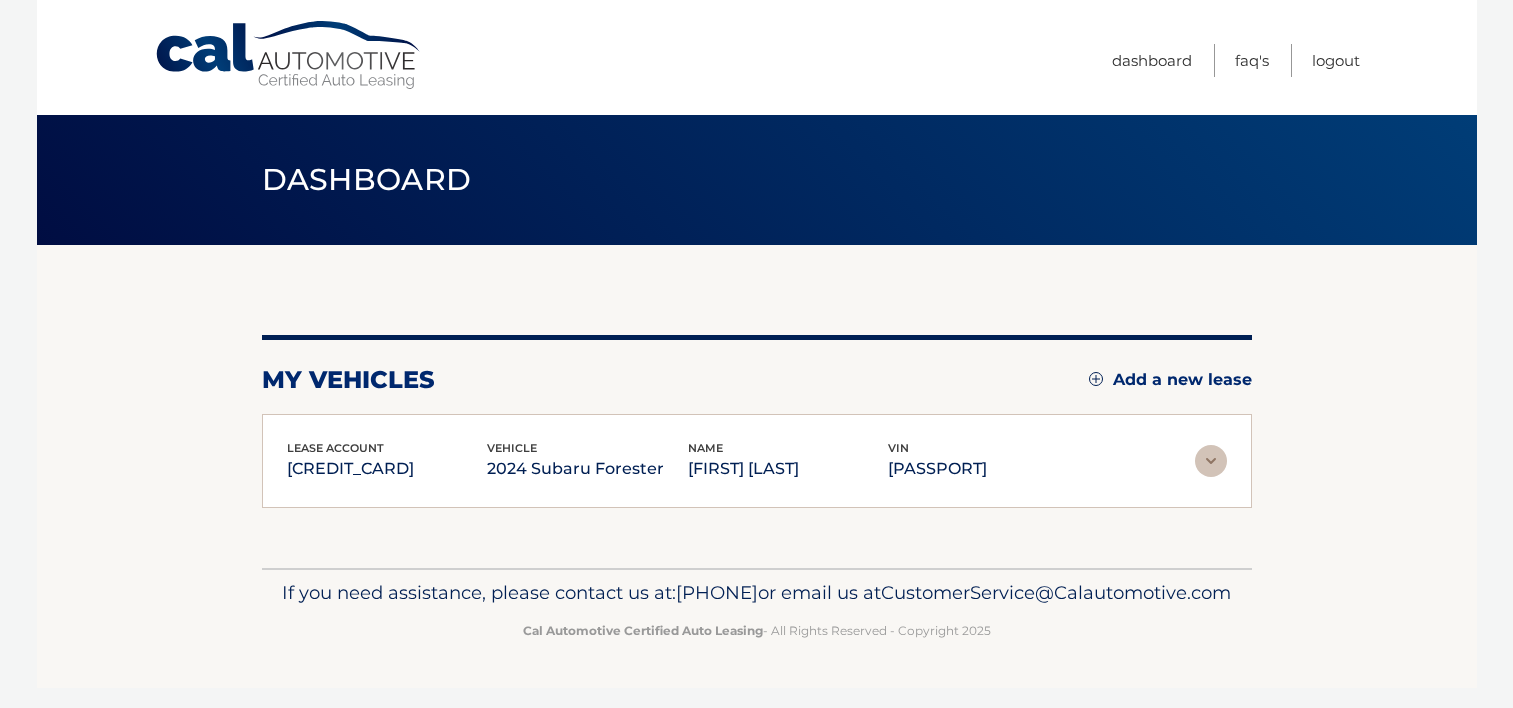 scroll, scrollTop: 0, scrollLeft: 0, axis: both 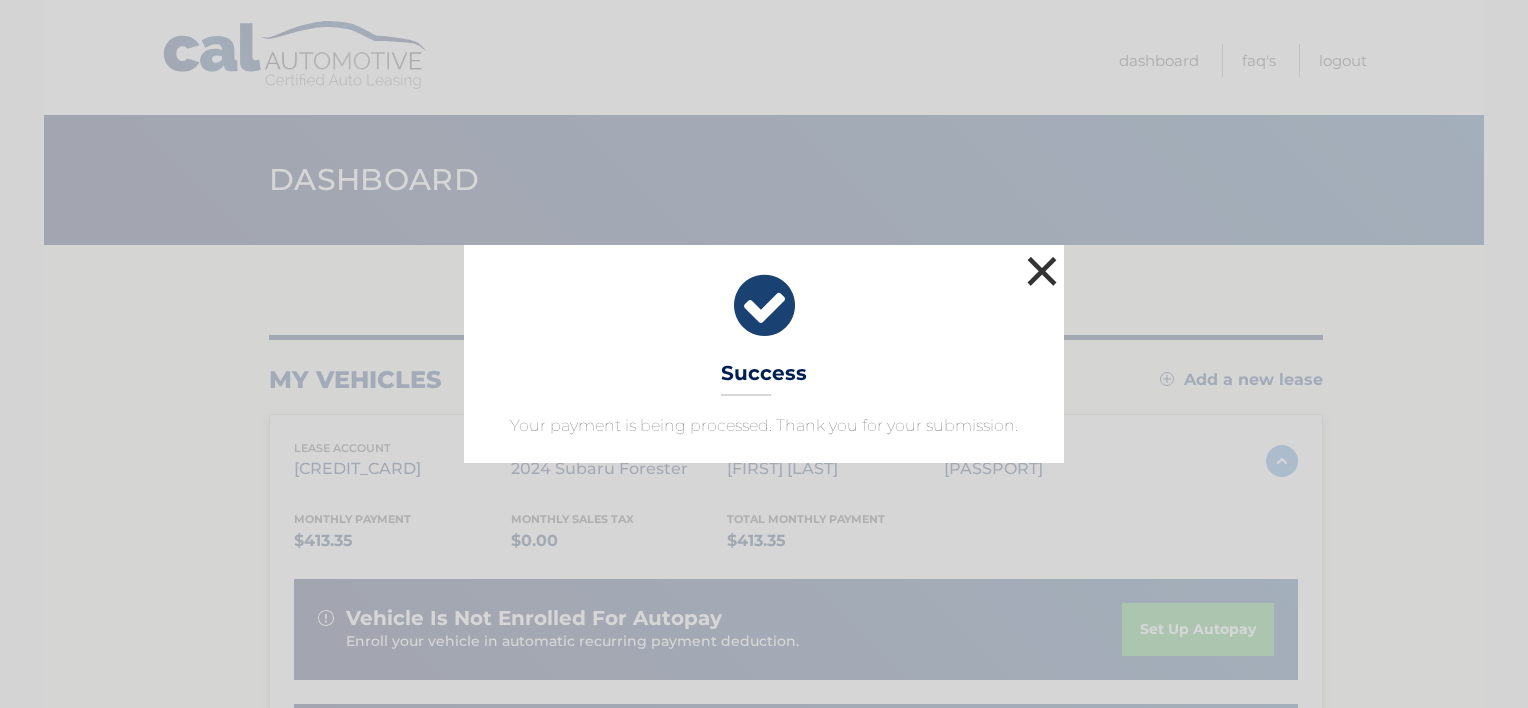click on "×" at bounding box center [1042, 271] 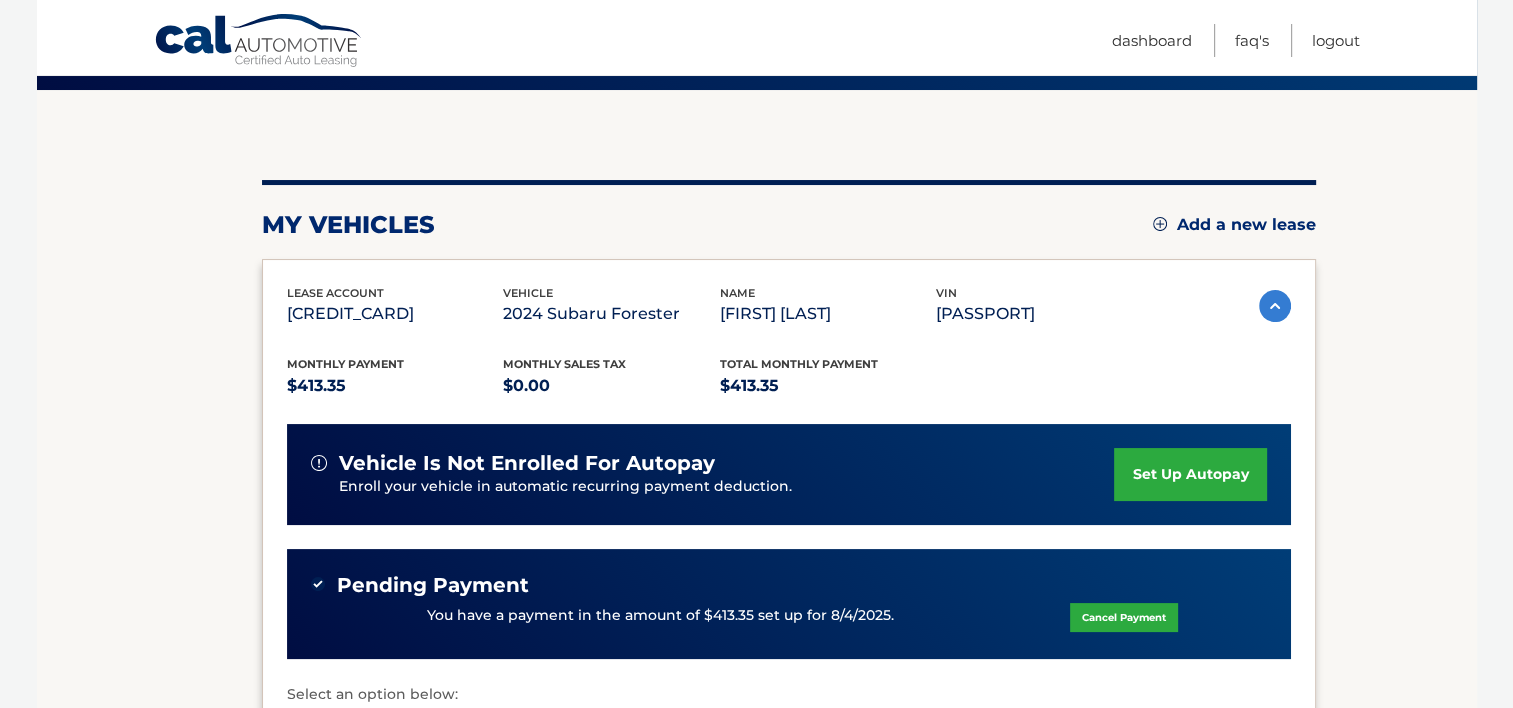 scroll, scrollTop: 200, scrollLeft: 0, axis: vertical 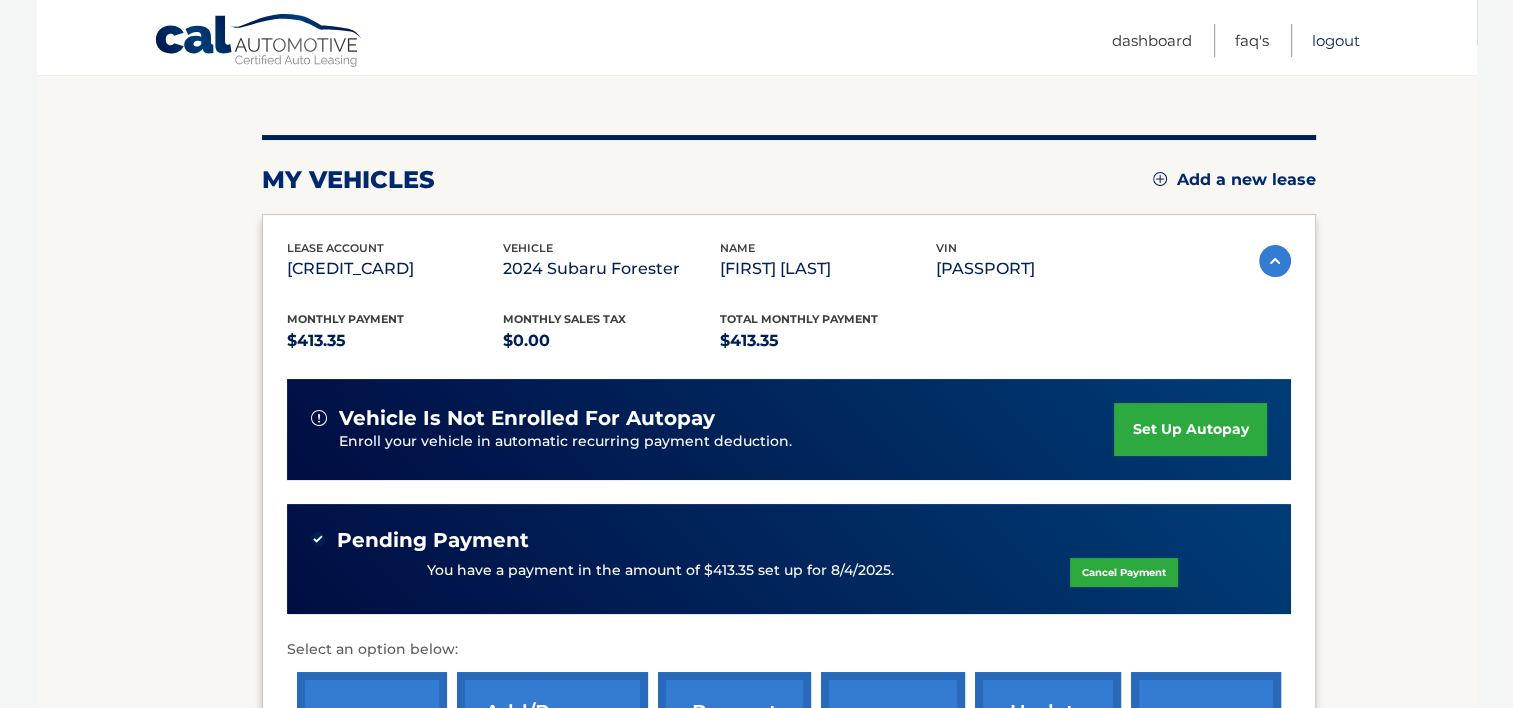 click on "Logout" at bounding box center [1336, 40] 